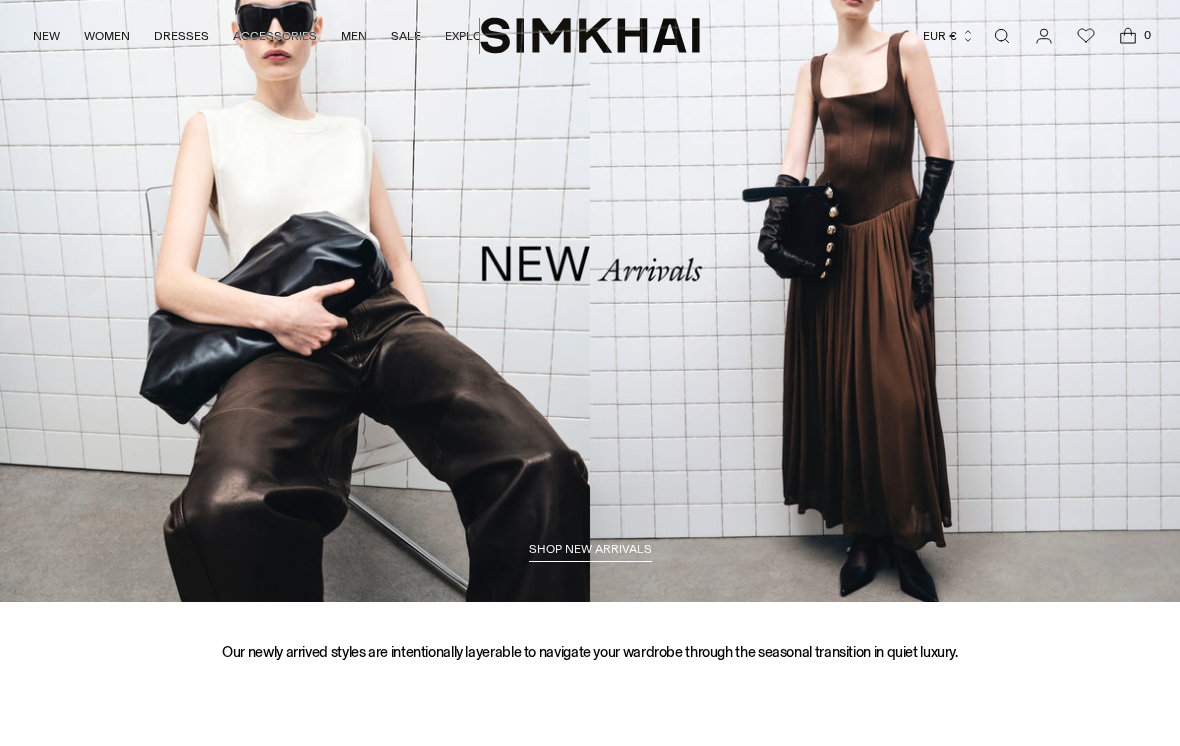 scroll, scrollTop: 0, scrollLeft: 0, axis: both 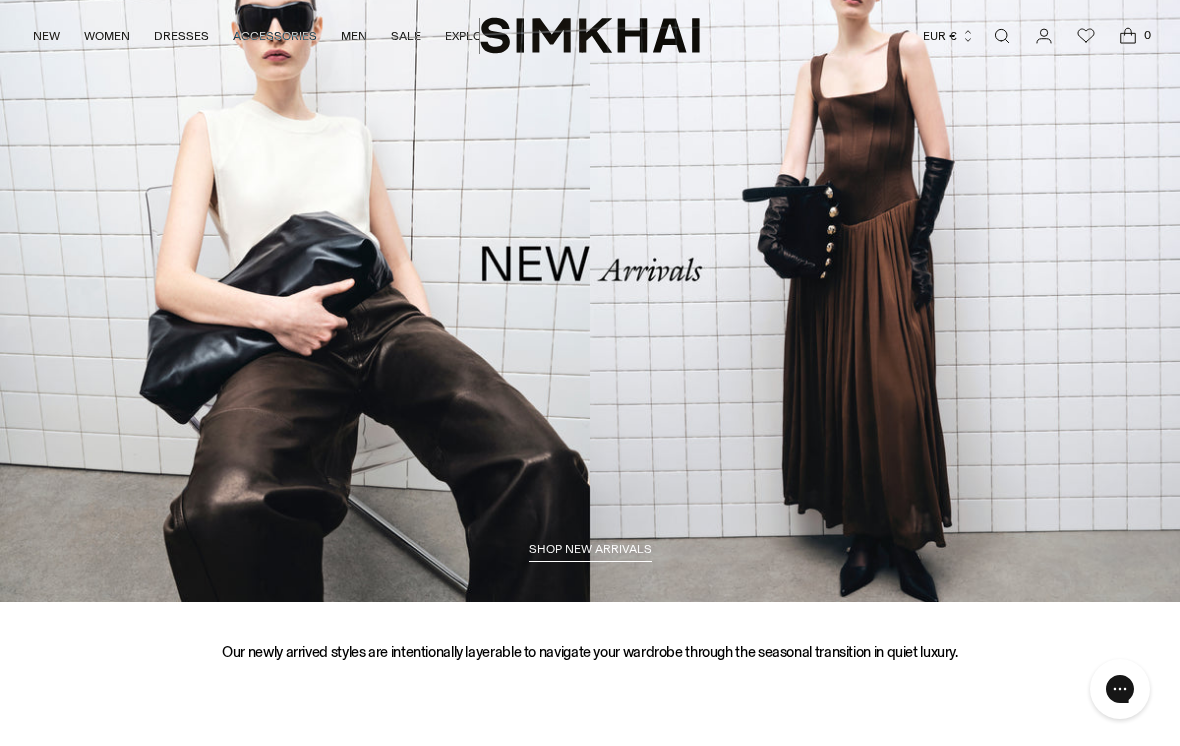 click at bounding box center [590, 263] 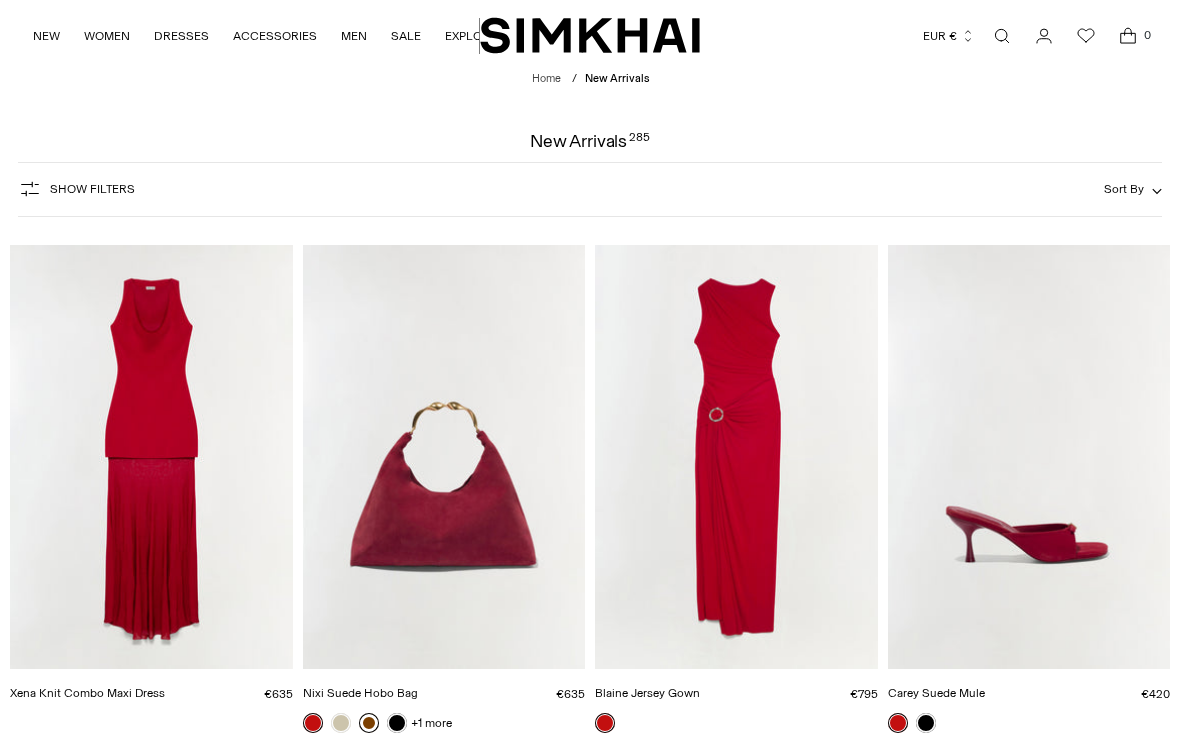 scroll, scrollTop: 0, scrollLeft: 0, axis: both 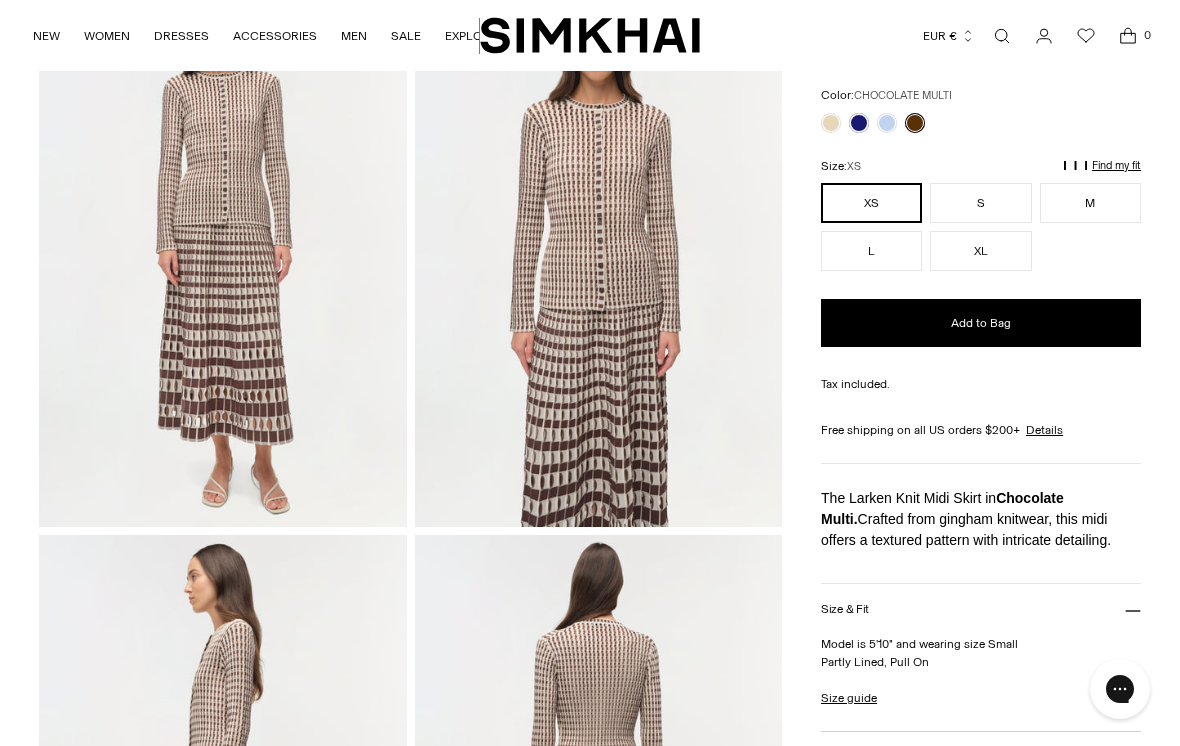 click at bounding box center [831, 123] 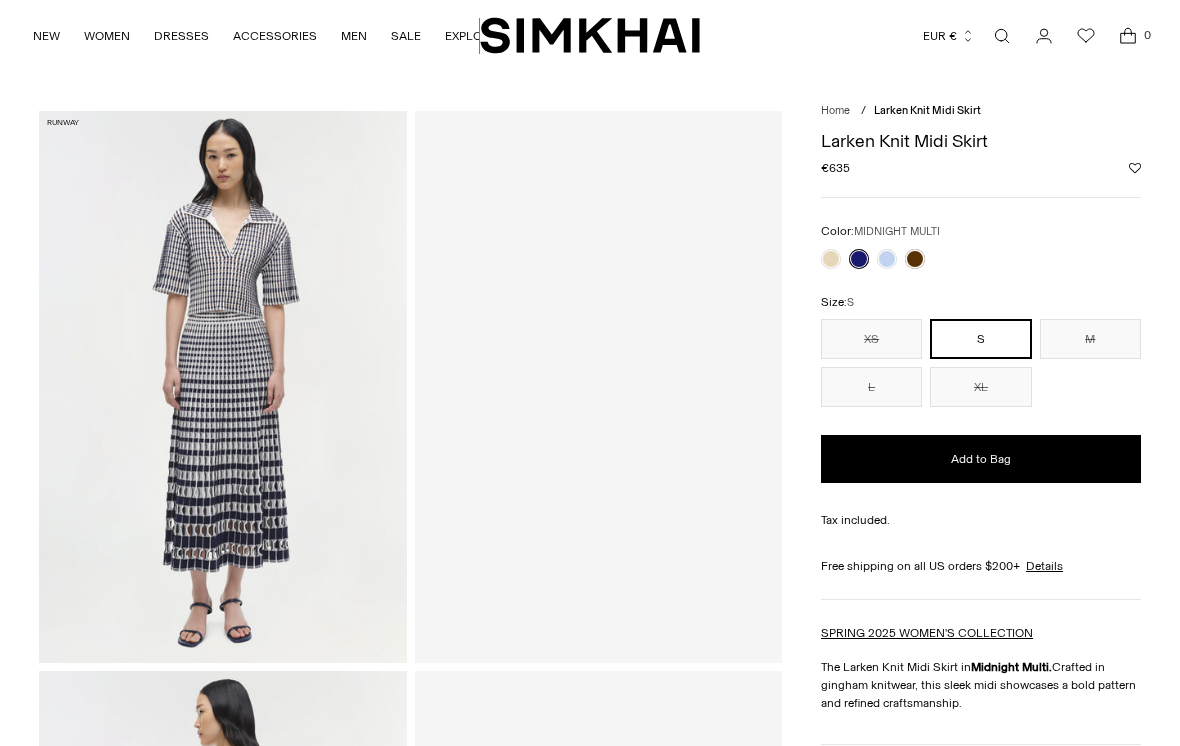 scroll, scrollTop: 0, scrollLeft: 0, axis: both 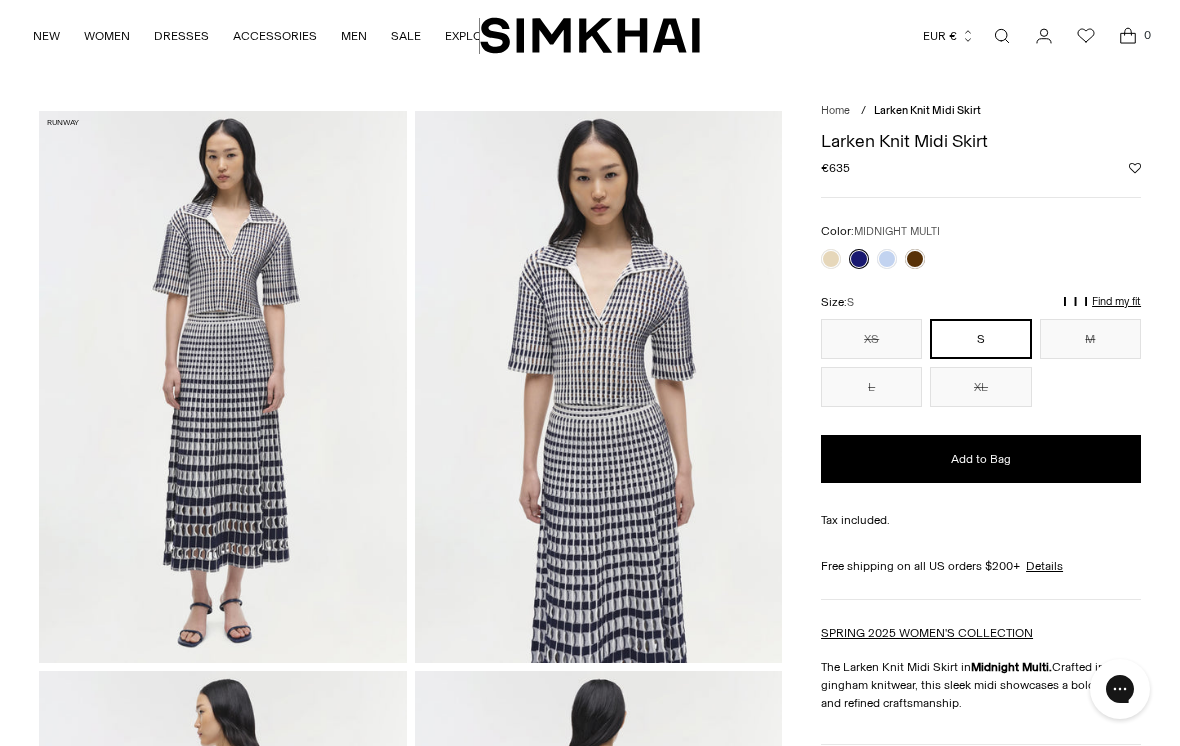 click at bounding box center (887, 259) 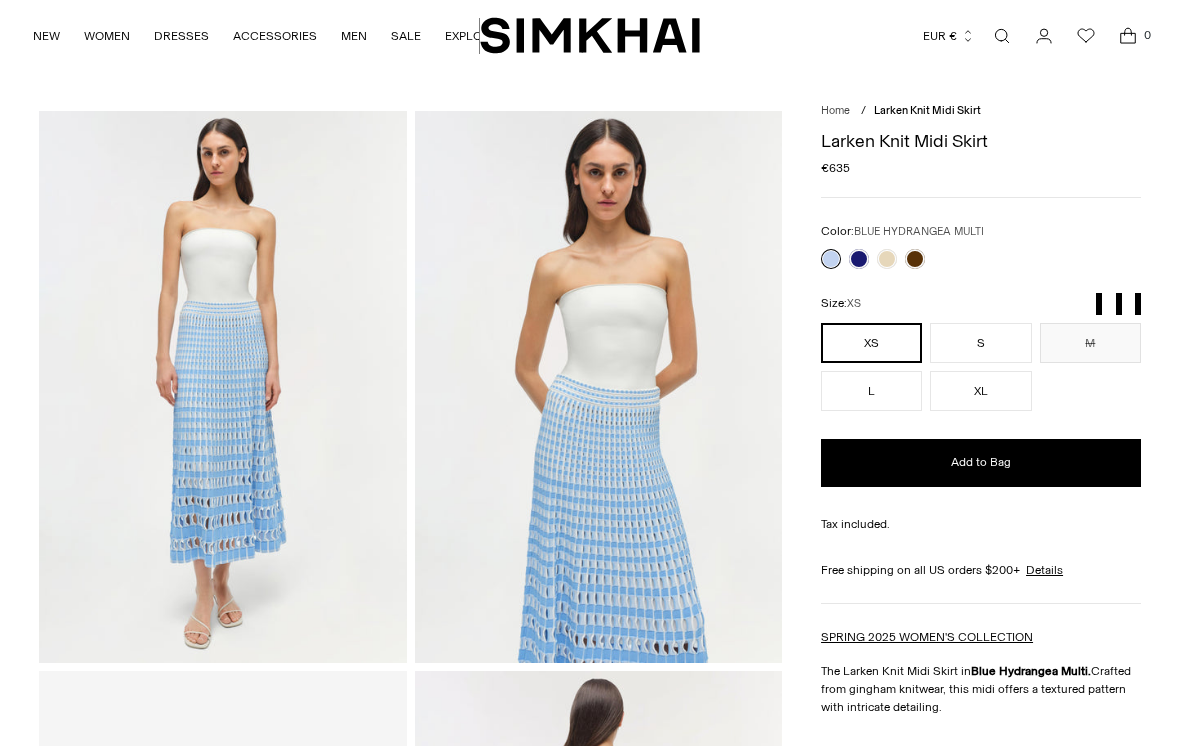 scroll, scrollTop: 0, scrollLeft: 0, axis: both 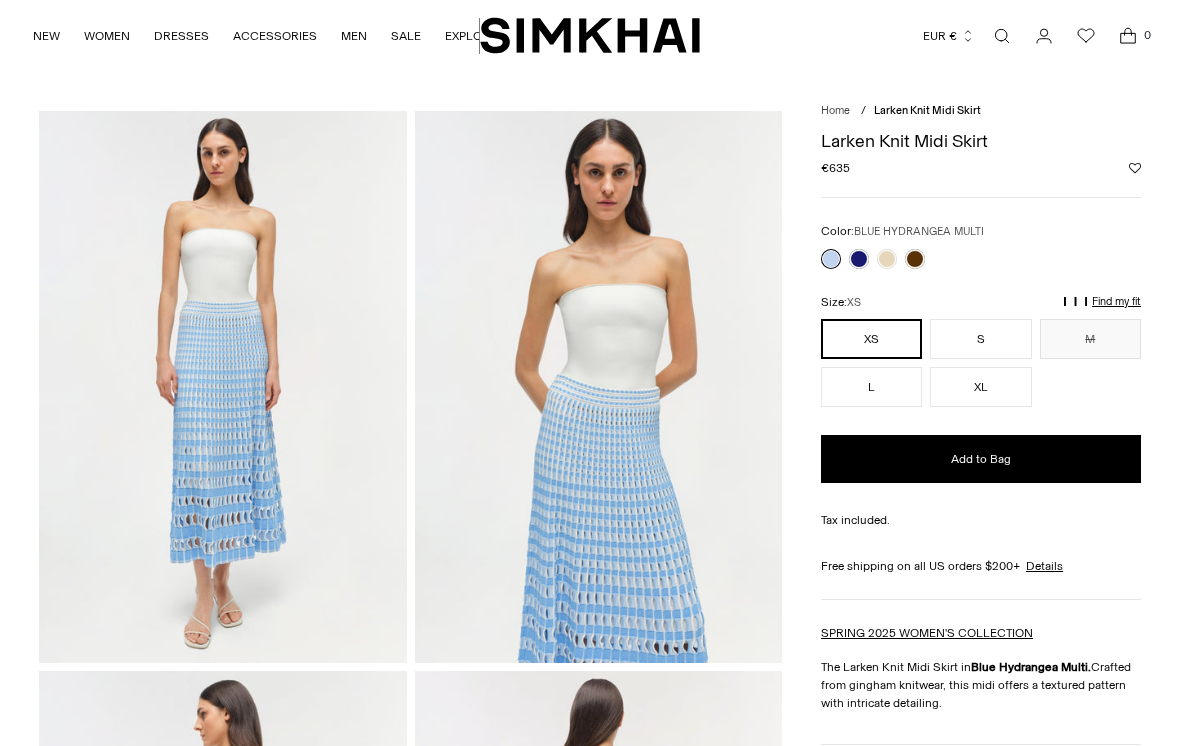 click at bounding box center [873, 259] 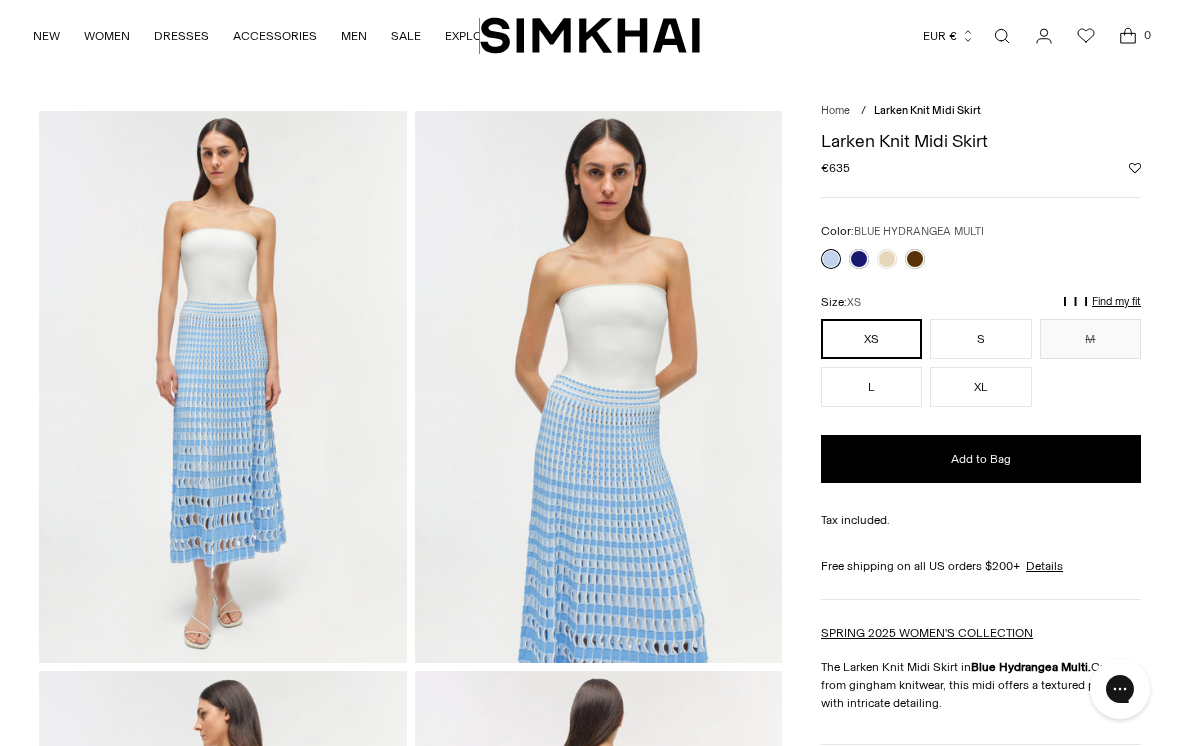 scroll, scrollTop: 0, scrollLeft: 0, axis: both 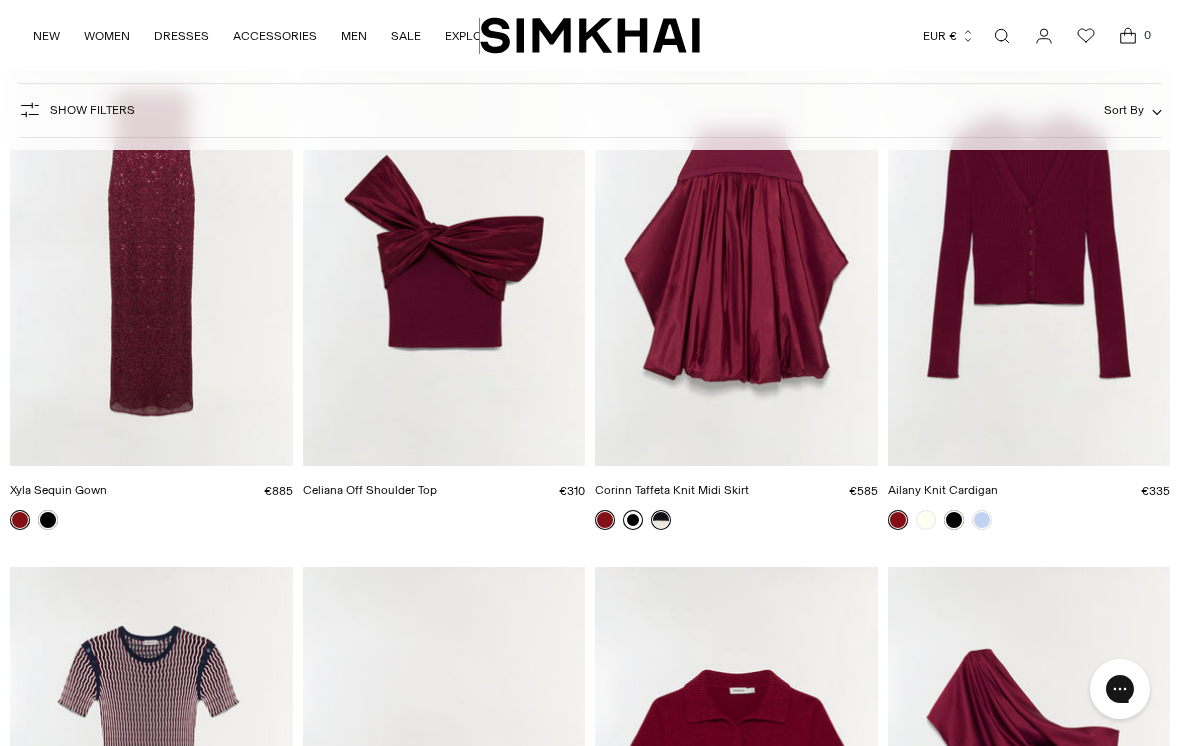 click at bounding box center [736, 254] 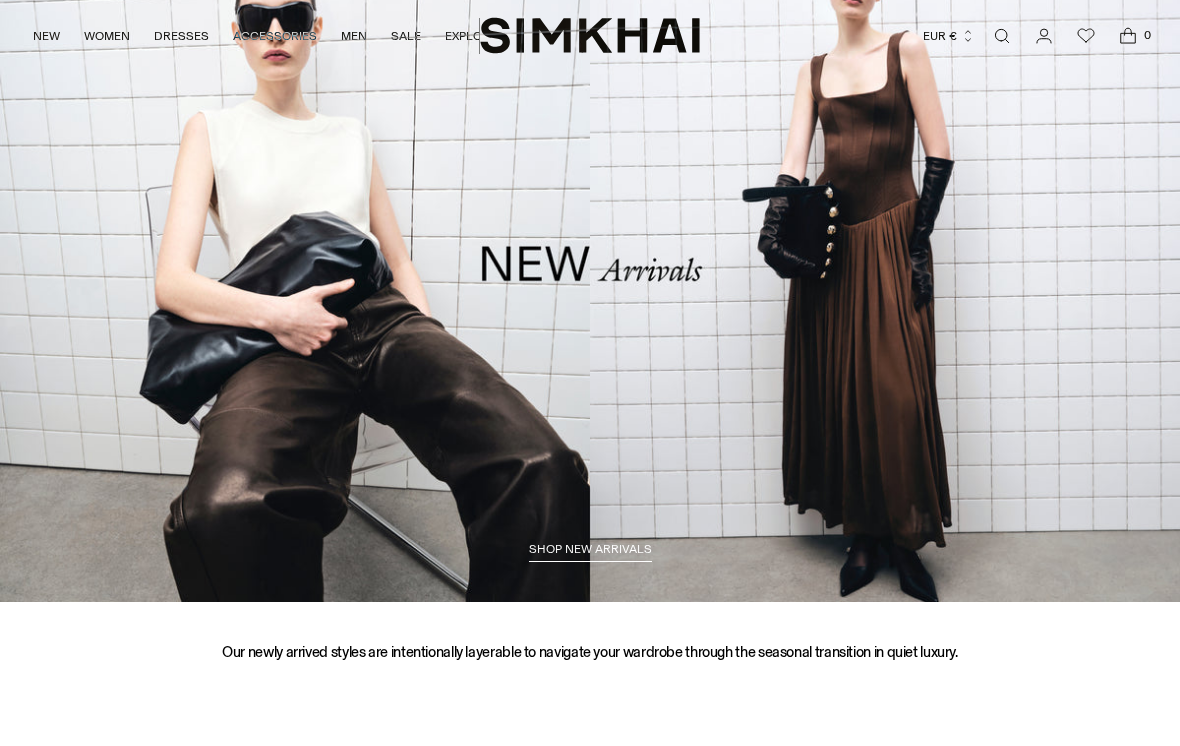 scroll, scrollTop: 74, scrollLeft: 0, axis: vertical 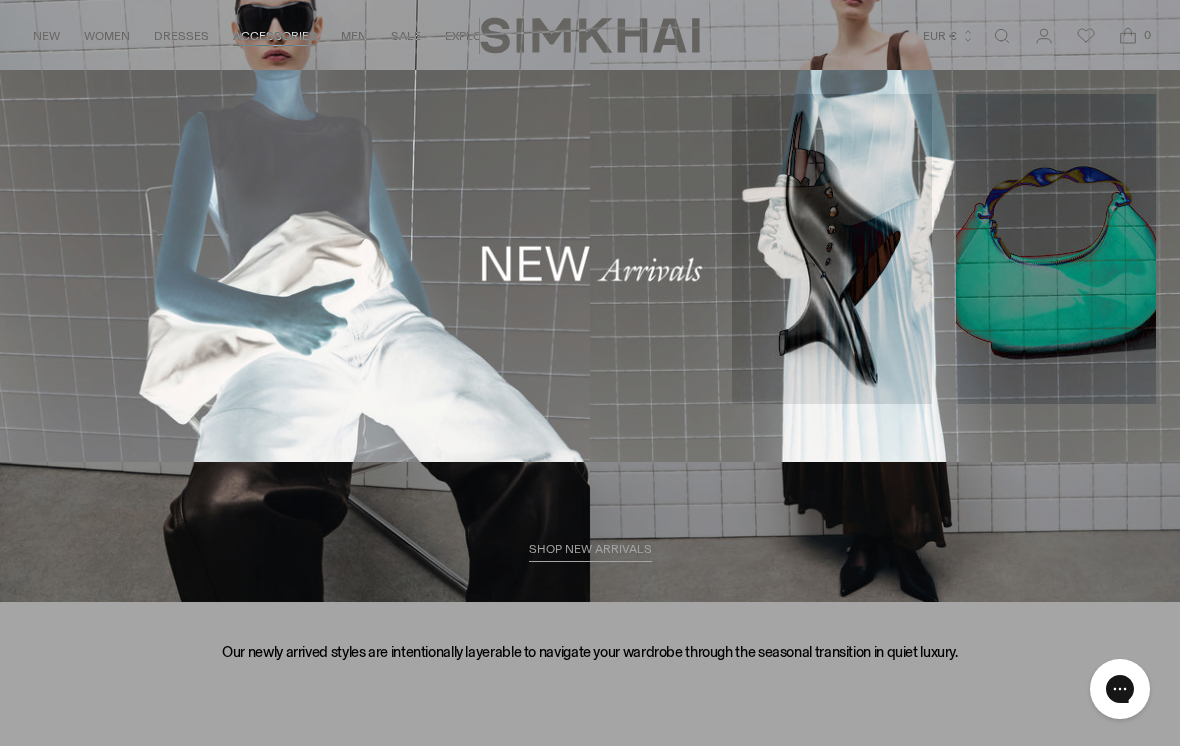 click on "HANDBAGS
All Handbags
Clutches
Minis
Shoulder Bags
FOOTWEAR
All Footwear
Flats
Sandals
Heels
Boots" at bounding box center (149, 266) 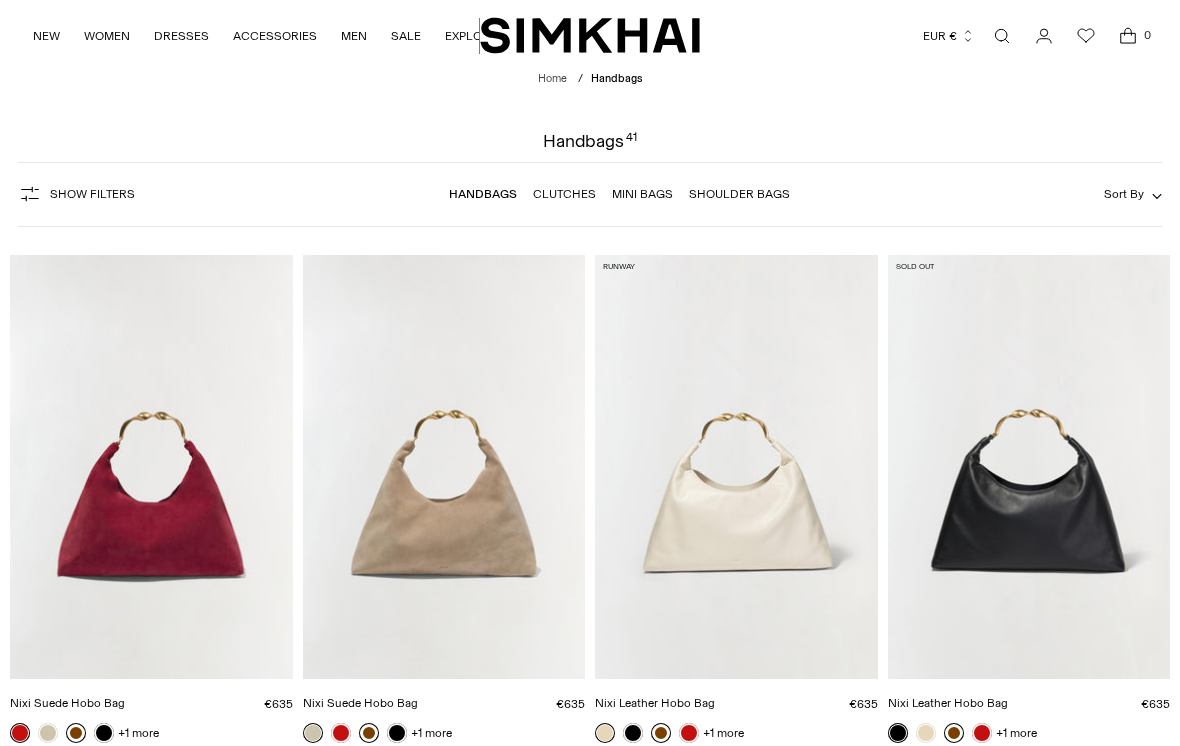 scroll, scrollTop: 0, scrollLeft: 0, axis: both 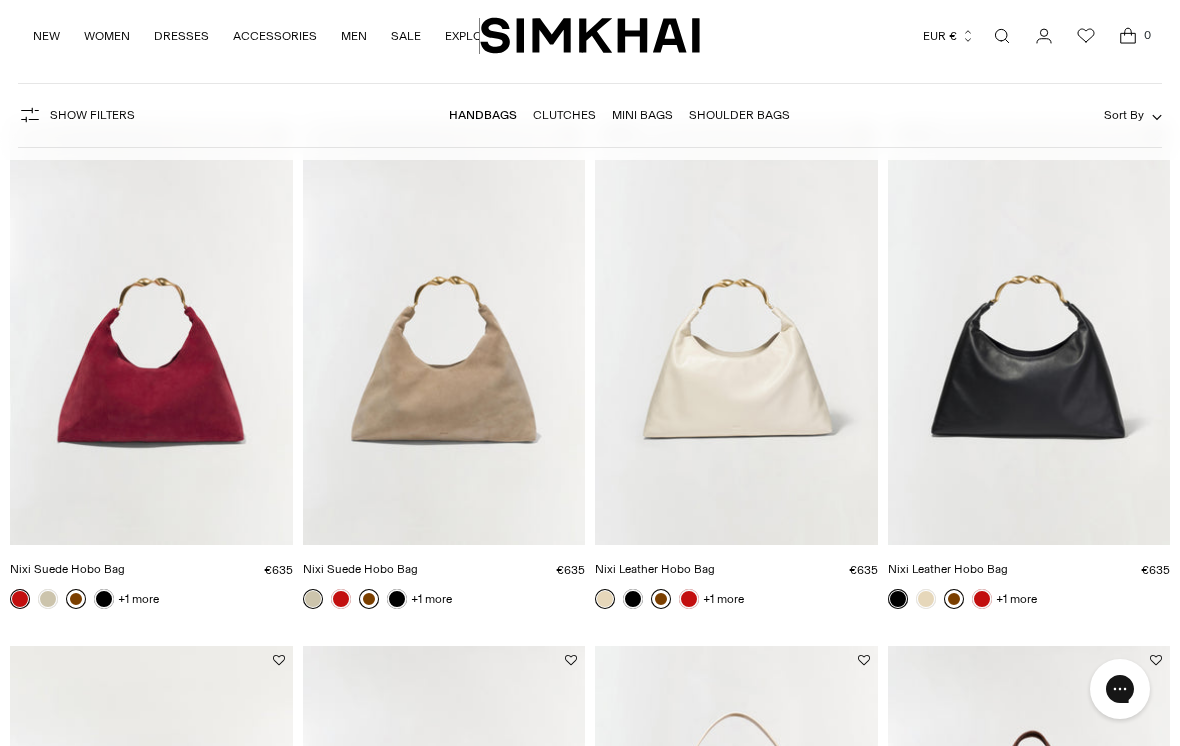 click 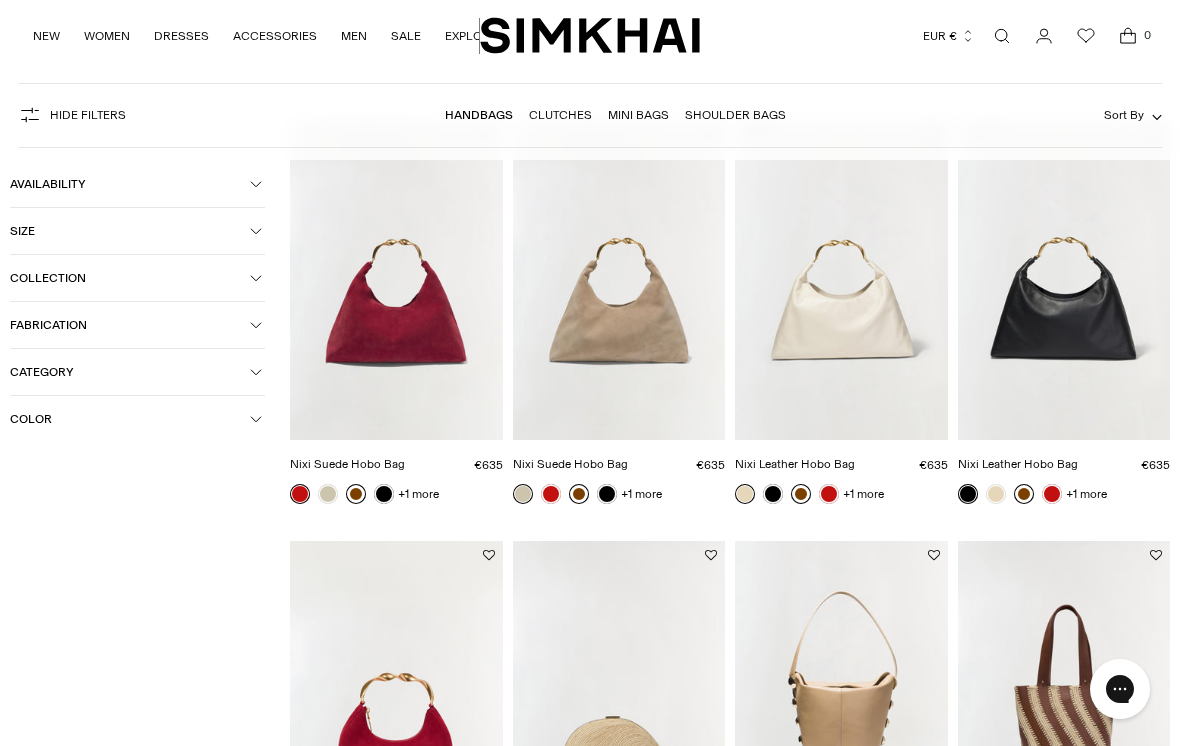 click on "Color" at bounding box center (137, 419) 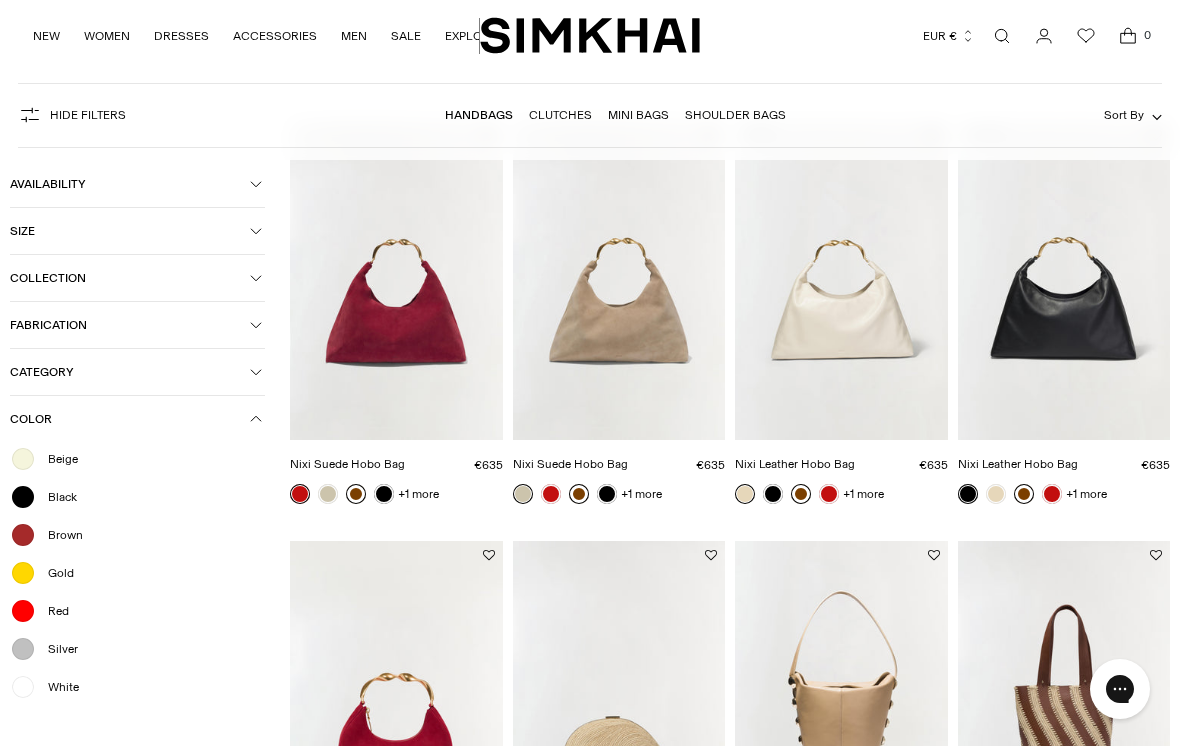 click on "Red" at bounding box center (137, 611) 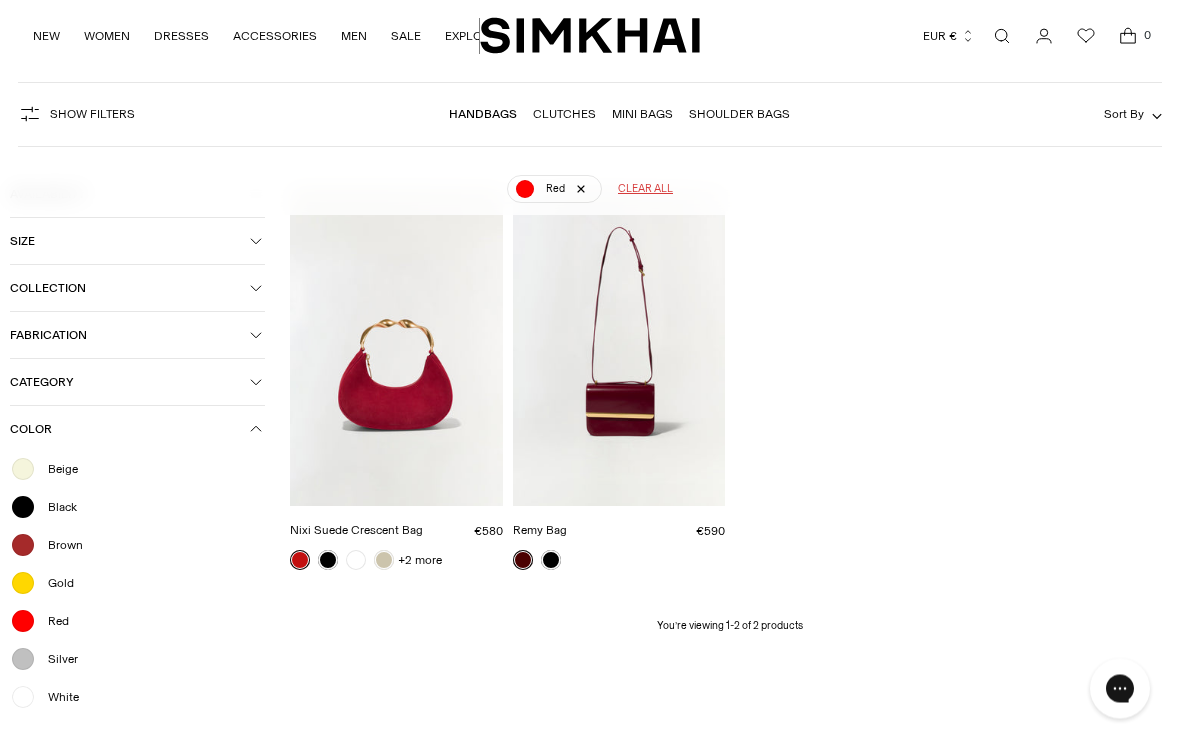 scroll, scrollTop: 113, scrollLeft: 0, axis: vertical 